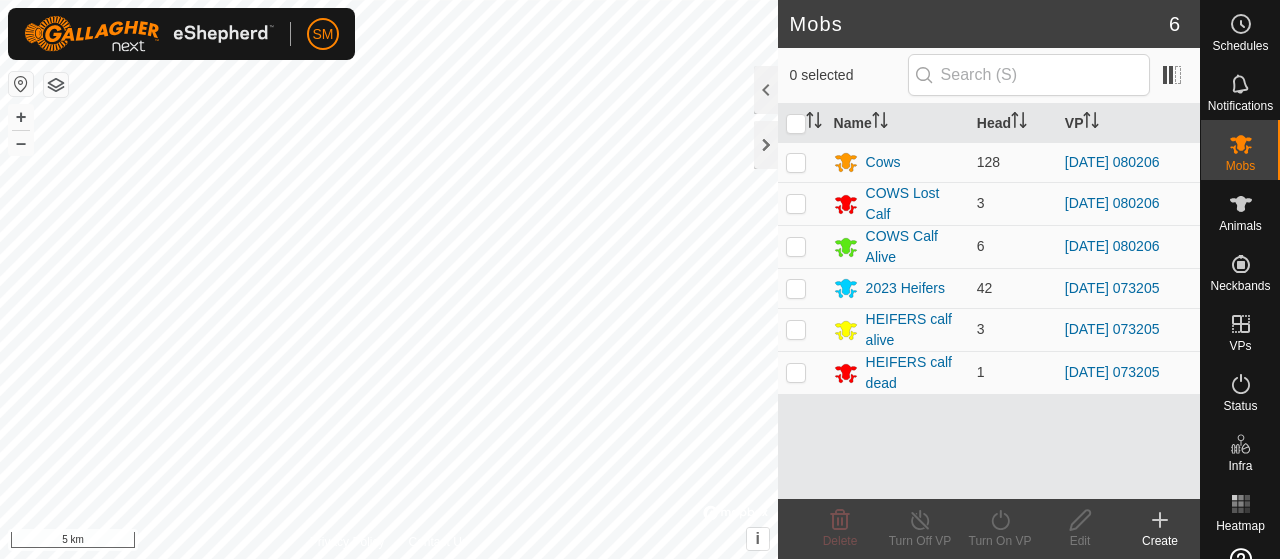 scroll, scrollTop: 0, scrollLeft: 0, axis: both 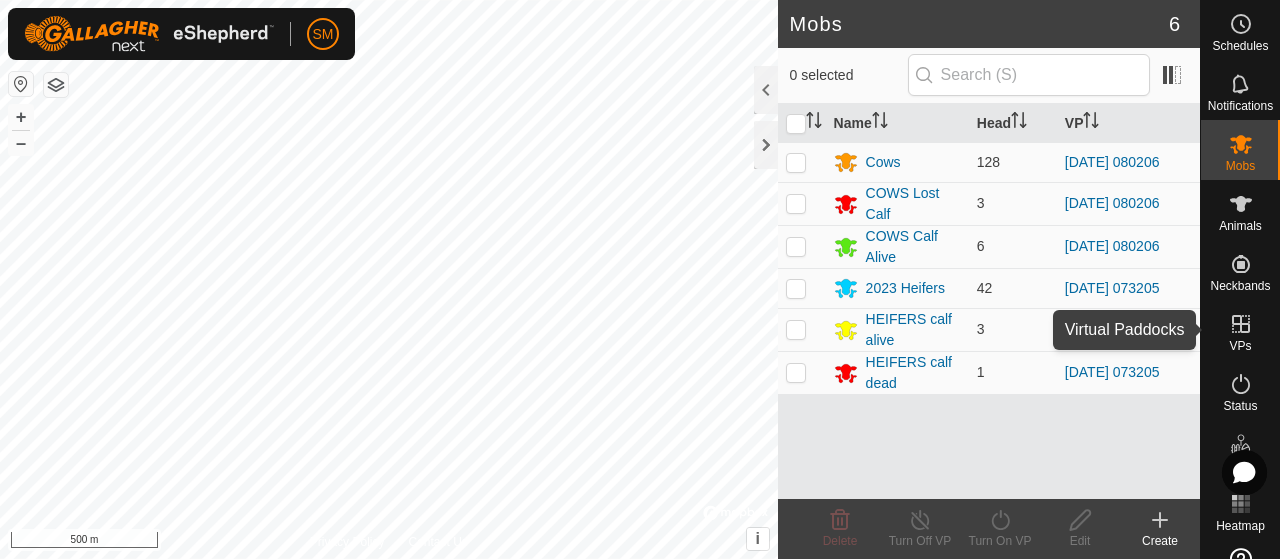 click at bounding box center (1241, 324) 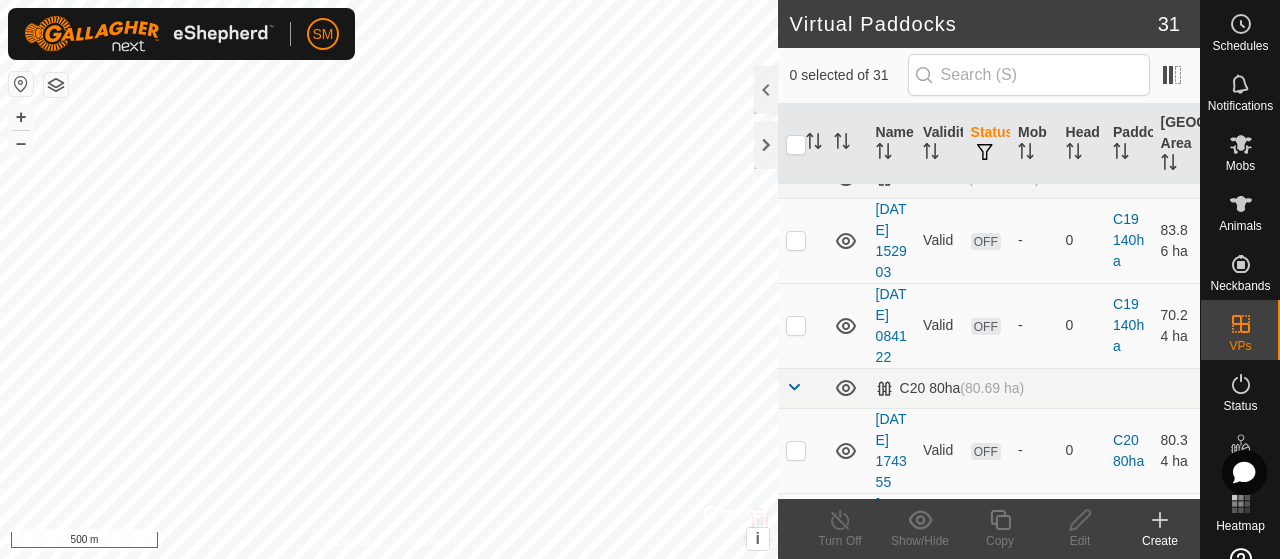 scroll, scrollTop: 79, scrollLeft: 0, axis: vertical 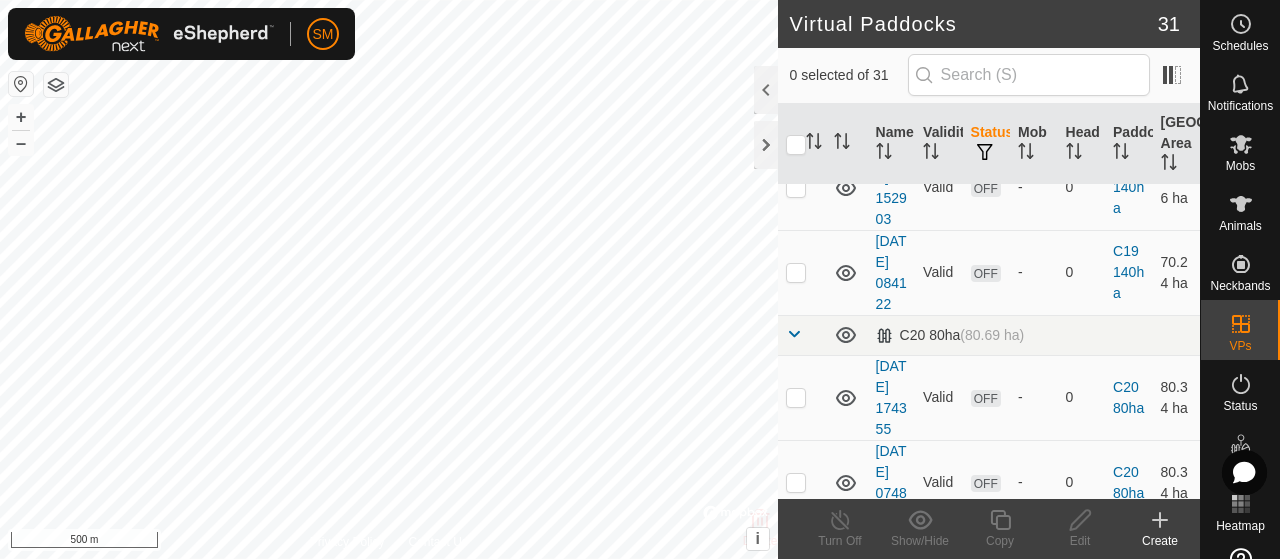 click 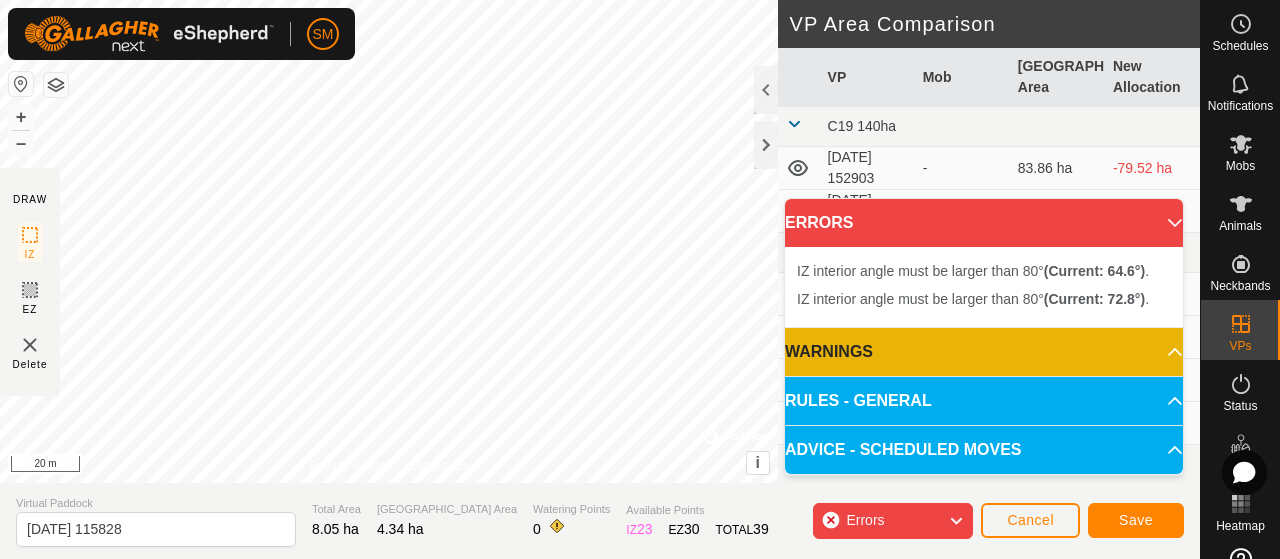 click on "IZ interior angle must be larger than 80°  (Current: 72.8°) . + – ⇧ i ©  Mapbox , ©  OpenStreetMap ,  Improve this map 20 m" at bounding box center [389, 241] 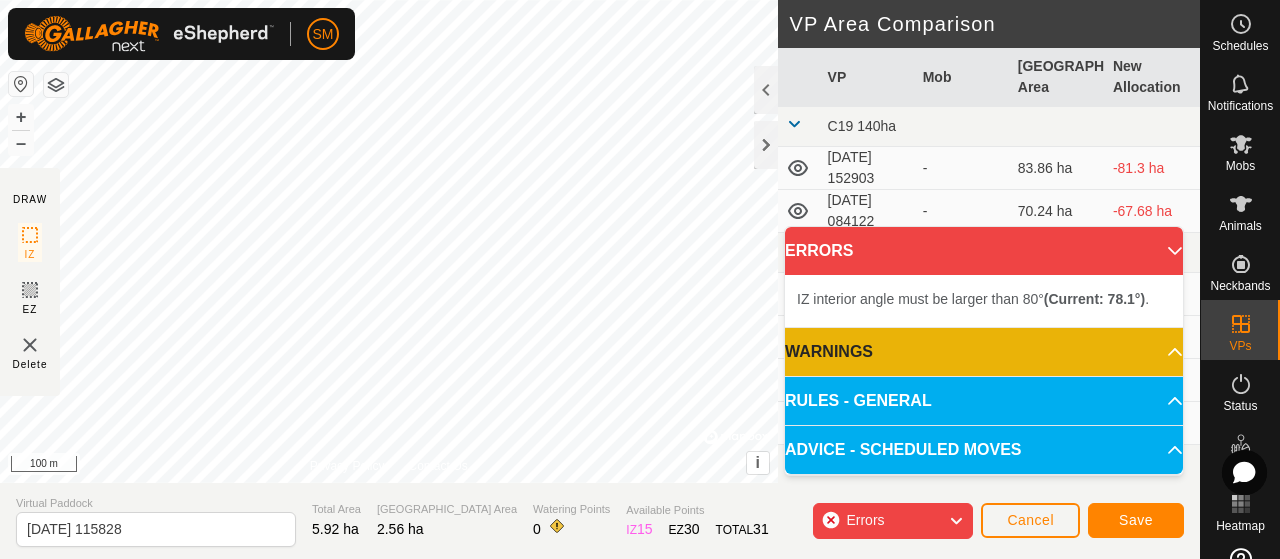 drag, startPoint x: 606, startPoint y: 334, endPoint x: 458, endPoint y: -65, distance: 425.56433 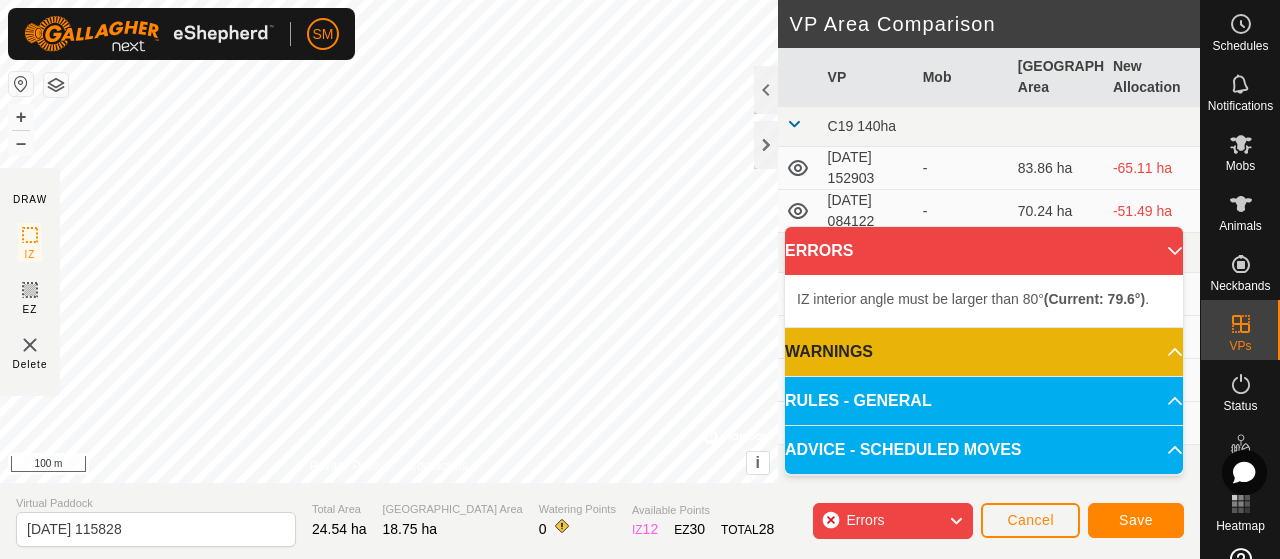 click on "IZ interior angle must be larger than 80°  (Current: 79.6°) . + – ⇧ i ©  Mapbox , ©  OpenStreetMap ,  Improve this map 100 m" at bounding box center (389, 241) 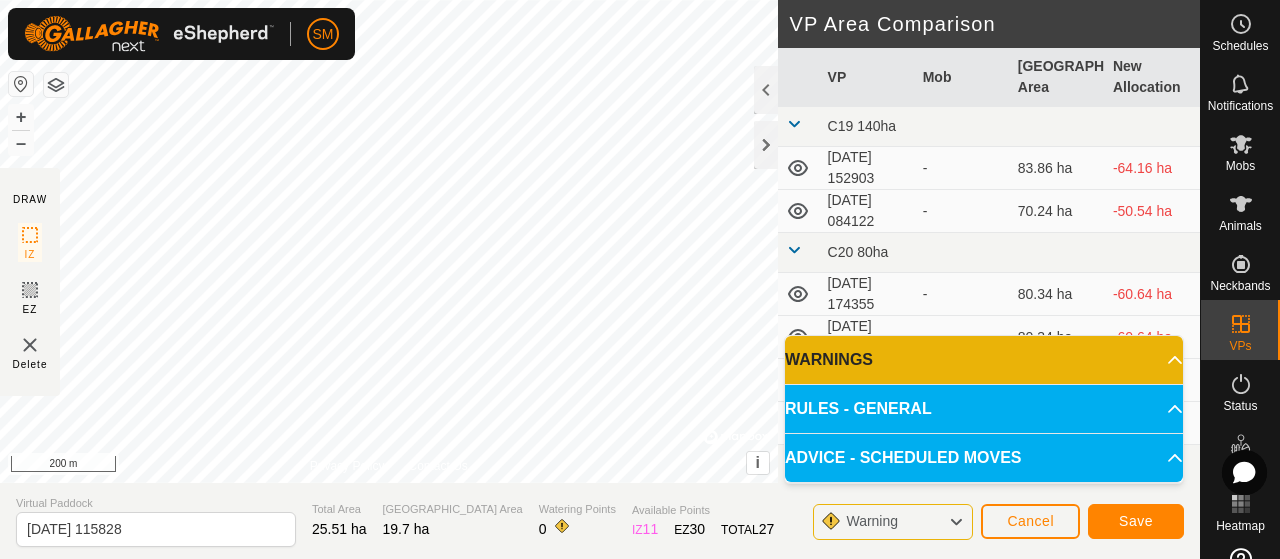 drag, startPoint x: 575, startPoint y: 295, endPoint x: 736, endPoint y: 433, distance: 212.04953 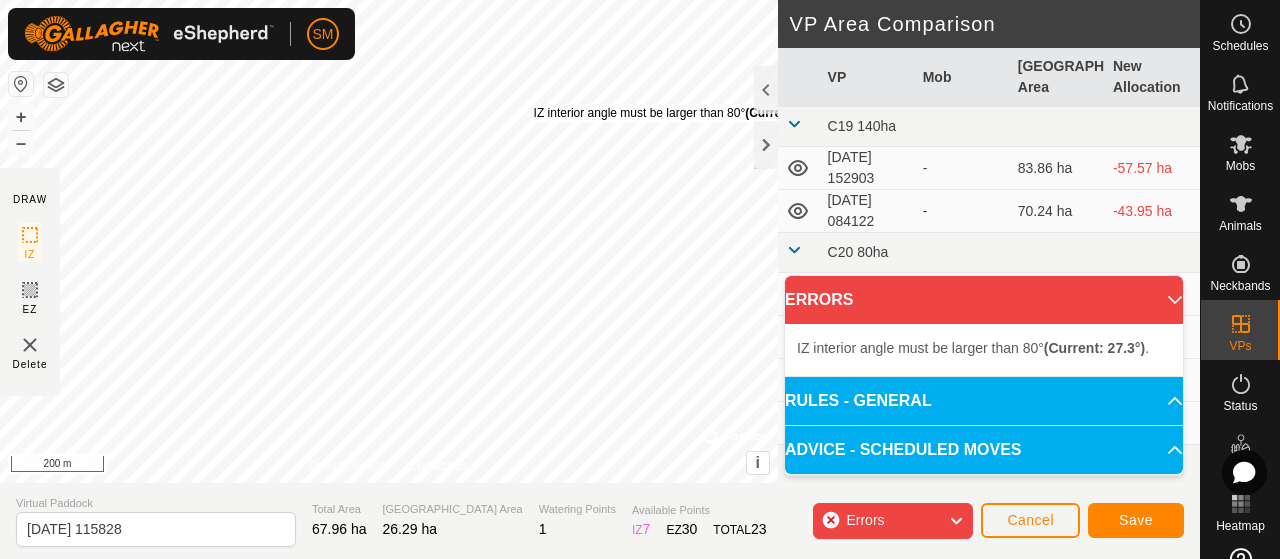 click on "IZ interior angle must be larger than 80°  (Current: 27.3°) . + – ⇧ i ©  Mapbox , ©  OpenStreetMap ,  Improve this map 200 m" at bounding box center (389, 241) 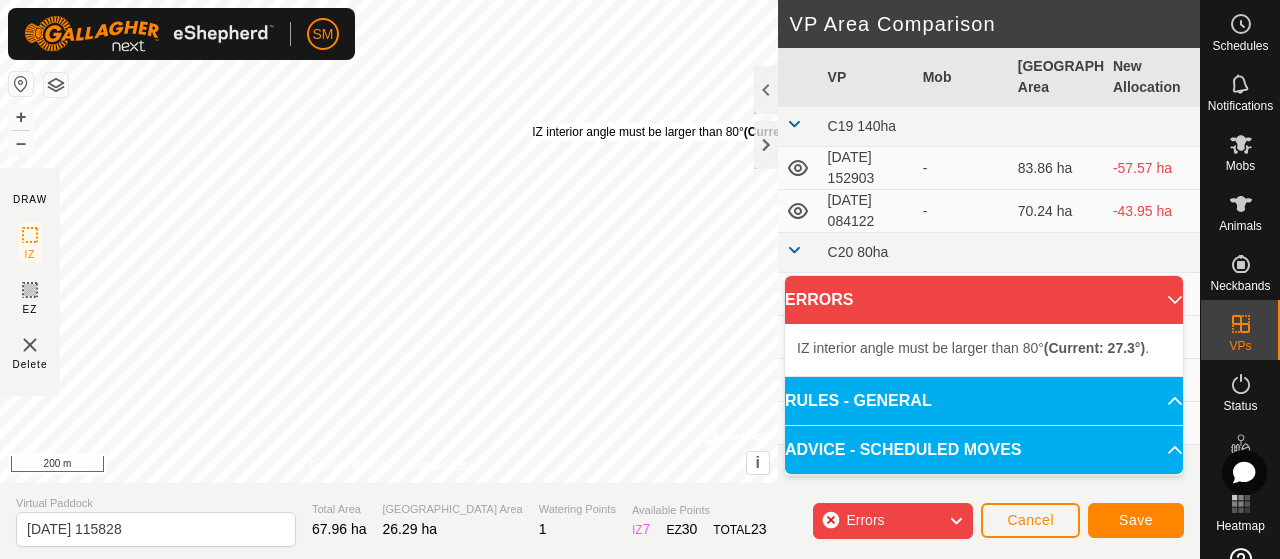 drag, startPoint x: 552, startPoint y: 165, endPoint x: 532, endPoint y: 123, distance: 46.518814 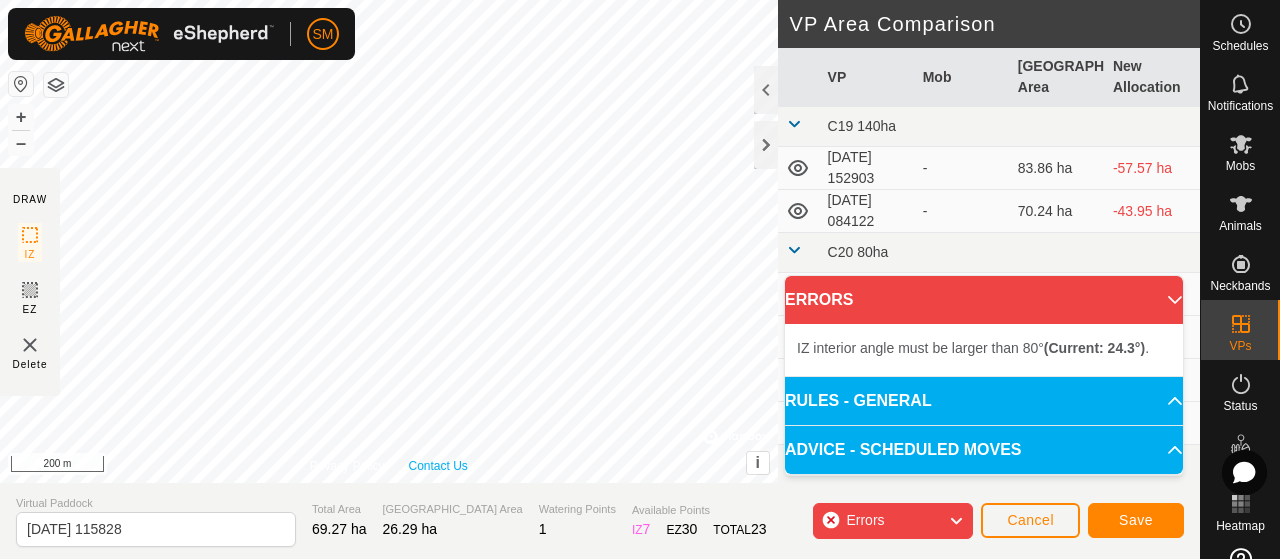 click on "Privacy Policy Contact Us IZ interior angle must be larger than 80°  (Current: 27.3°) . + – ⇧ i ©  Mapbox , ©  OpenStreetMap ,  Improve this map 200 m" at bounding box center (389, 241) 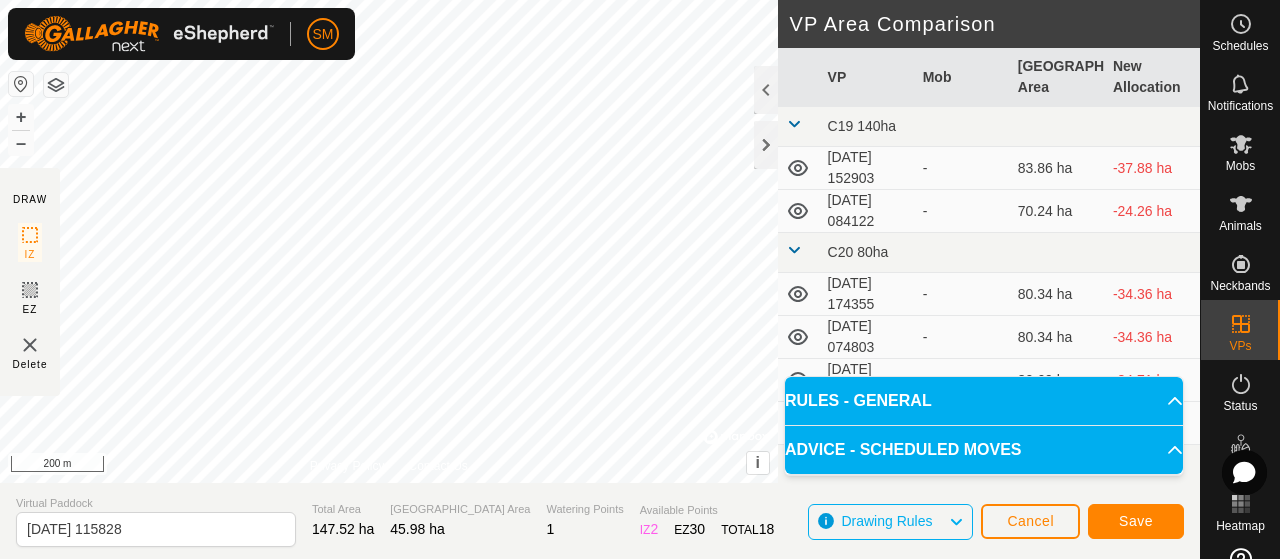 click on "SM Schedules Notifications Mobs Animals Neckbands VPs Status Infra Heatmap Help DRAW IZ EZ Delete Privacy Policy Contact Us IZ interior angle must be larger than 80°  (Current: 68.5°) . + – ⇧ i ©  Mapbox , ©  OpenStreetMap ,  Improve this map 200 m VP Area Comparison     VP   Mob   [GEOGRAPHIC_DATA] Area   New Allocation  C19 140ha  [DATE] 152903  -  83.86 ha  -37.88 ha  [DATE] 084122  -  70.24 ha  -24.26 ha C20 80ha  [DATE] 174355  -  80.34 ha  -34.36 ha  [DATE] 074803  -  80.34 ha  -34.36 ha  [DATE] 194825  -  80.69 ha  -34.71 ha  [DATE] 151541  -  80.69 ha  -34.71 ha C26 102ha  [DATE] 073205   3 Mobs   4.09 ha  +41.89 ha Cattle Holding S  [DATE] 154805  -  0.85 ha  +45.13 ha Cattle Holding Shearing  [DATE] 080349  -  0.71 ha  +45.27 ha K1 37ha  [DATE] K1 EAST  -  15.85 ha  +30.13 ha  [DATE] K1 WEST  -  19.62 ha  +26.36 ha  [DATE] 081752  -  15.85 ha  +30.13 ha K2 30ha  [DATE] 081007  -  29.86 ha  +16.12 ha  [DATE] 073203  -  29.92 ha  +16.06 ha K4 36ha" 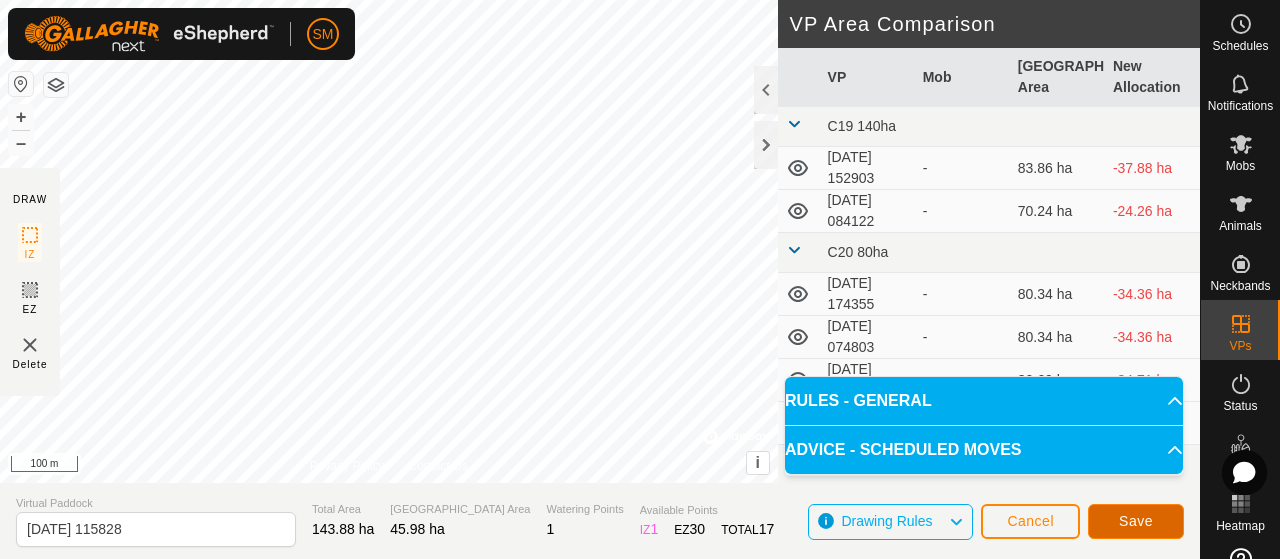 click on "Save" 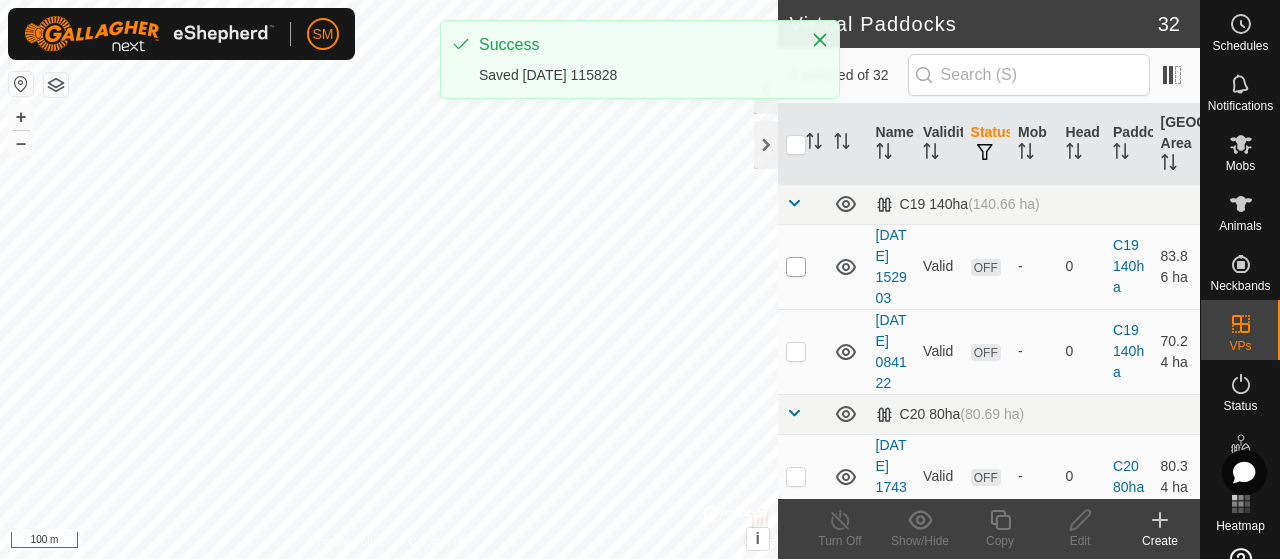 type 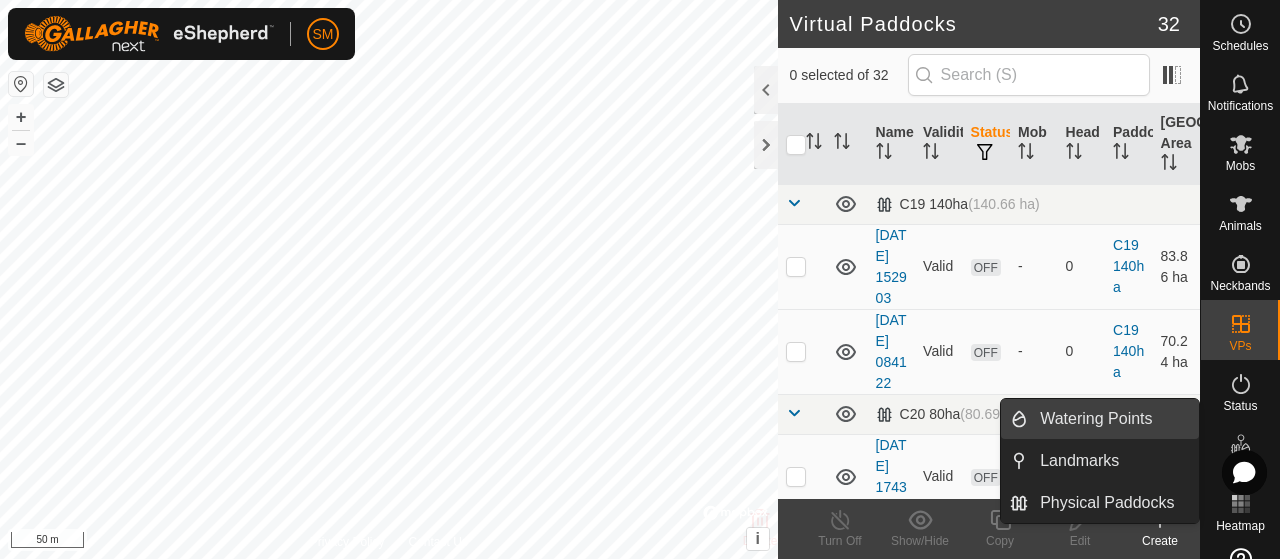 click on "Watering Points" at bounding box center (1113, 419) 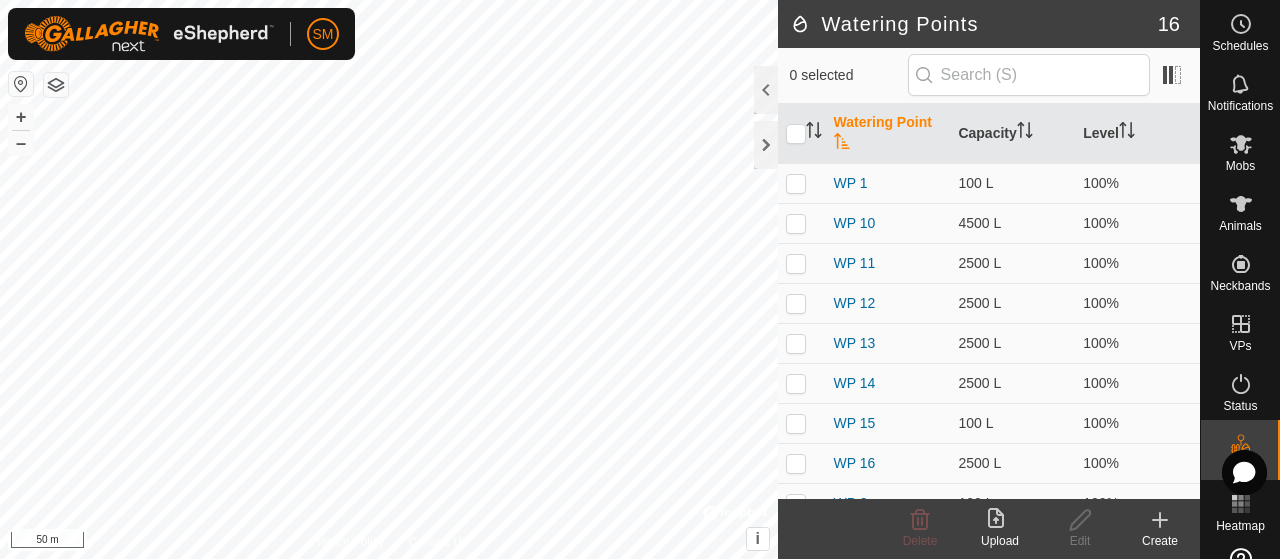 click on "Create" 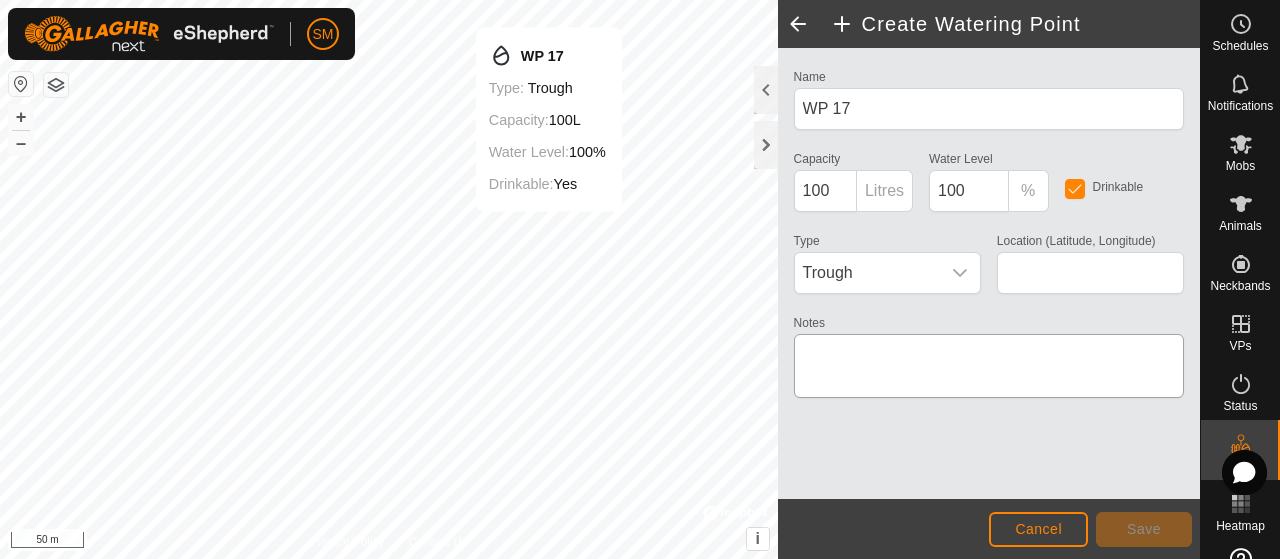 type on "-29.894153, 116.401807" 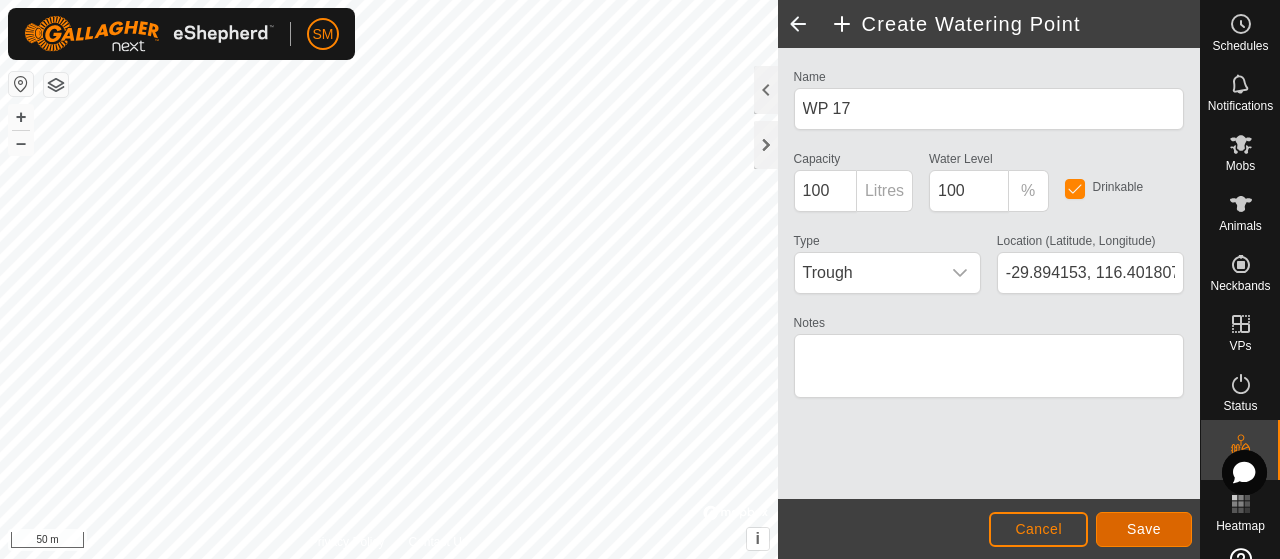 click on "Save" 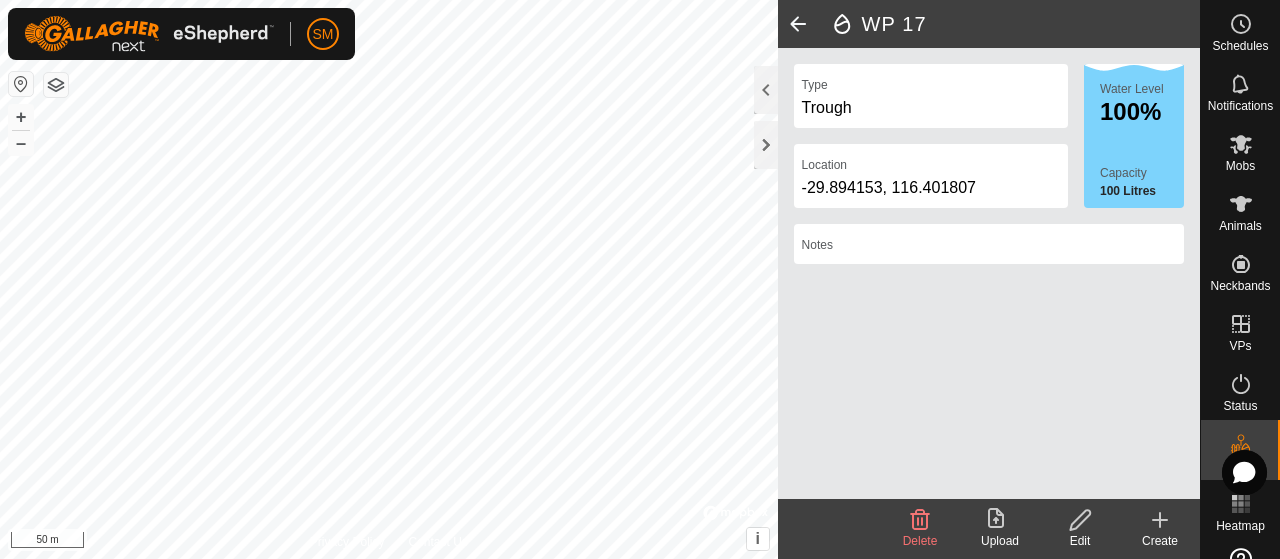 click 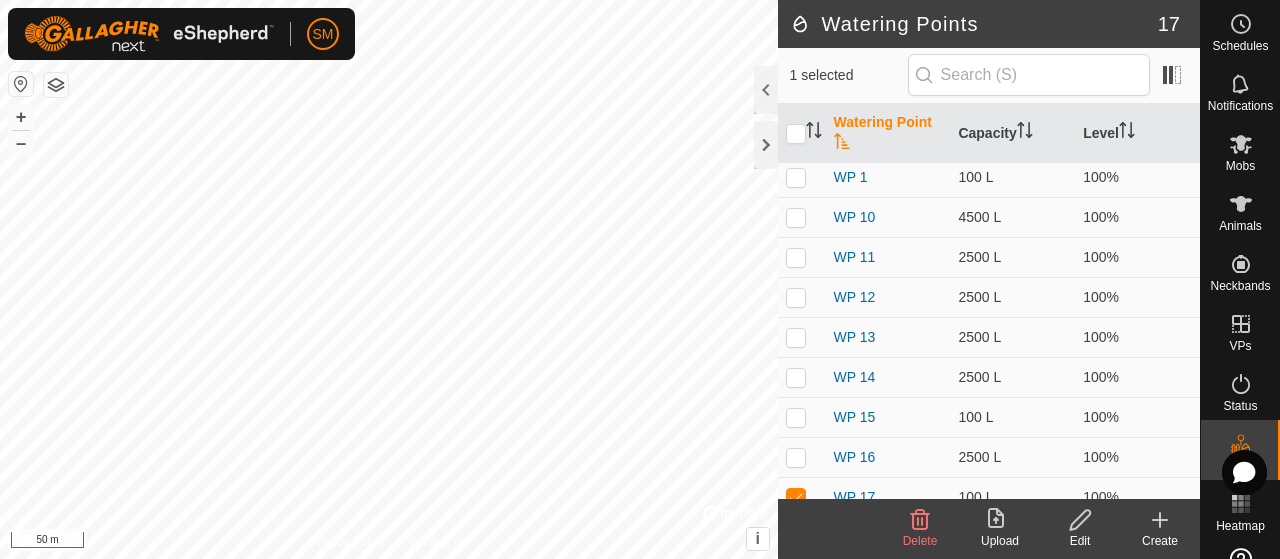 scroll, scrollTop: 0, scrollLeft: 0, axis: both 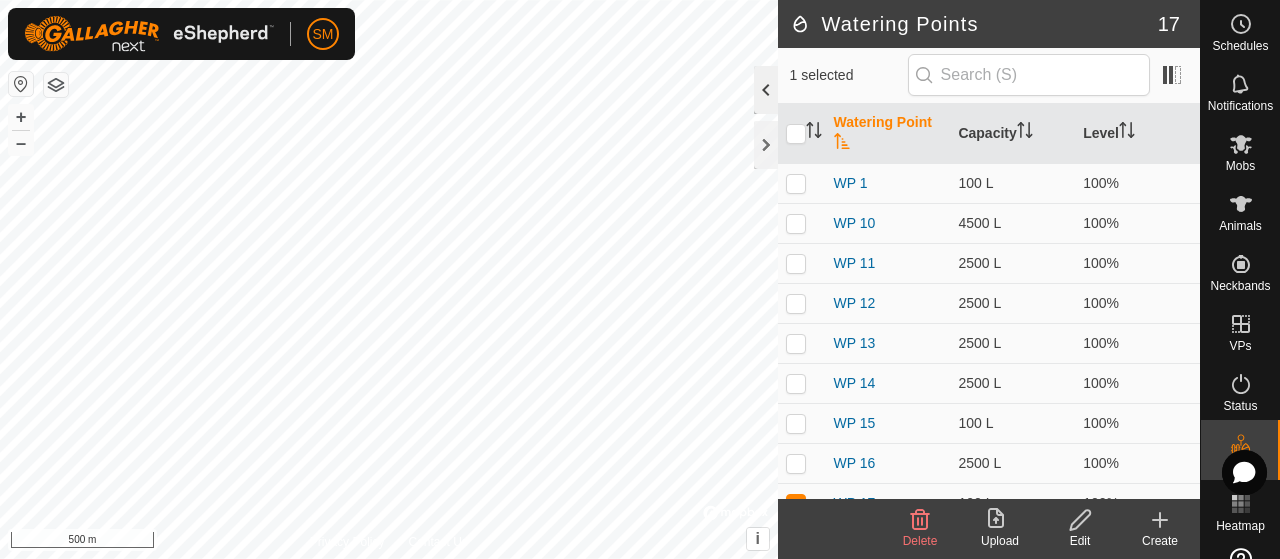 click 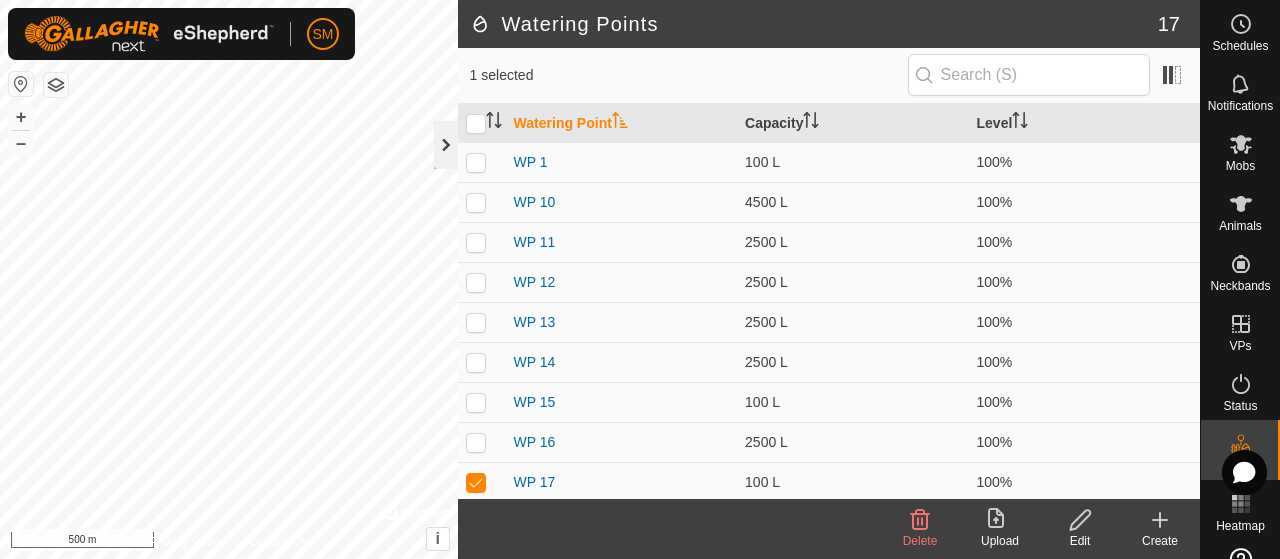 click 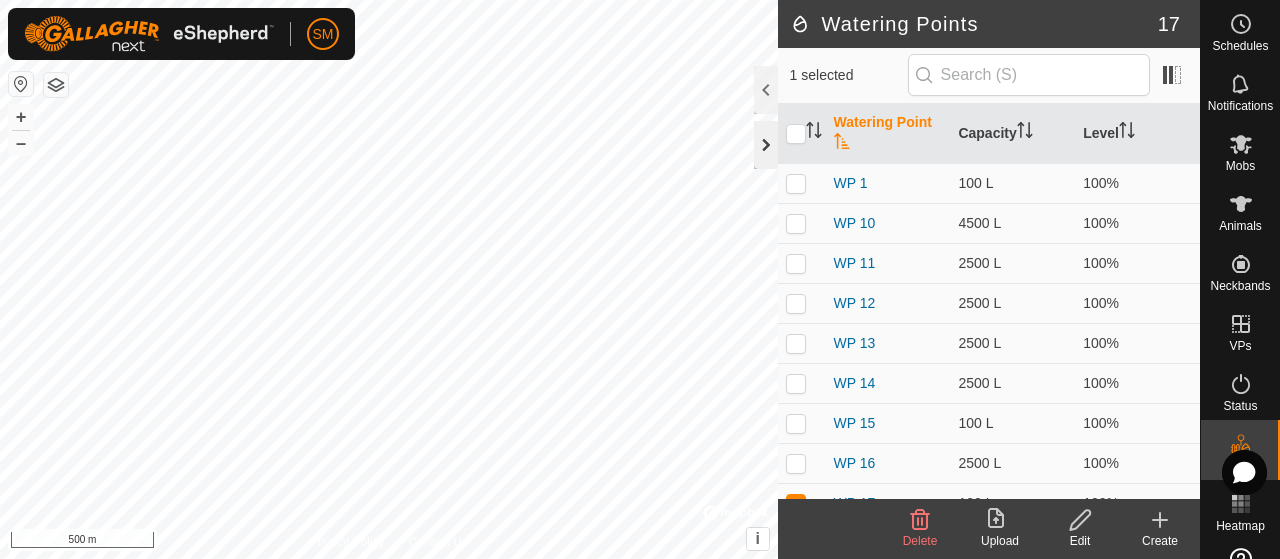 click 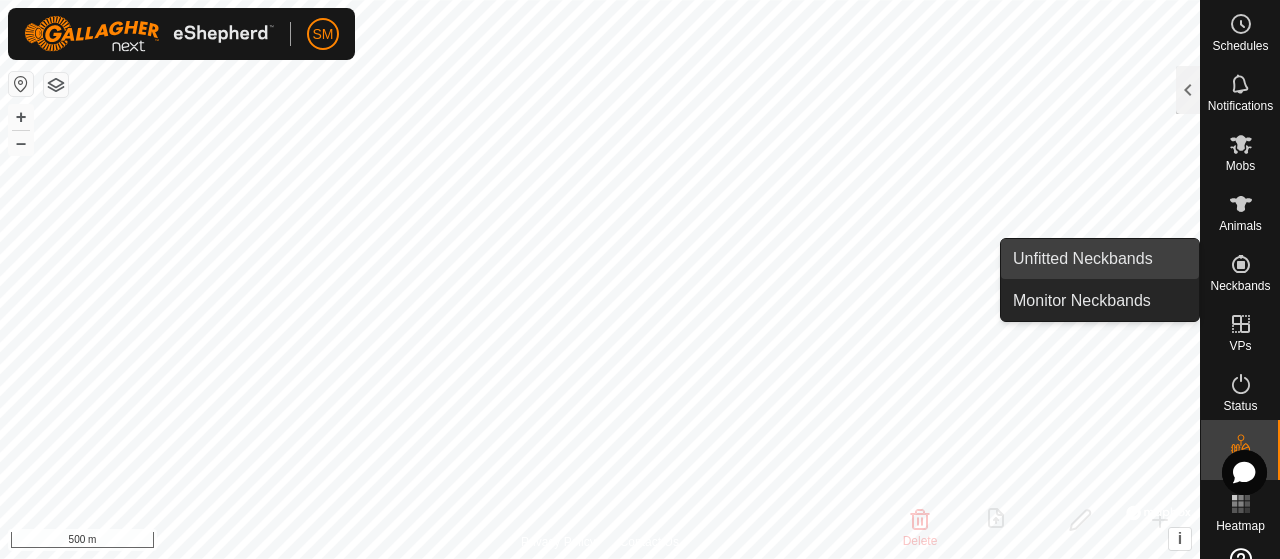 click on "Unfitted Neckbands" at bounding box center [1100, 259] 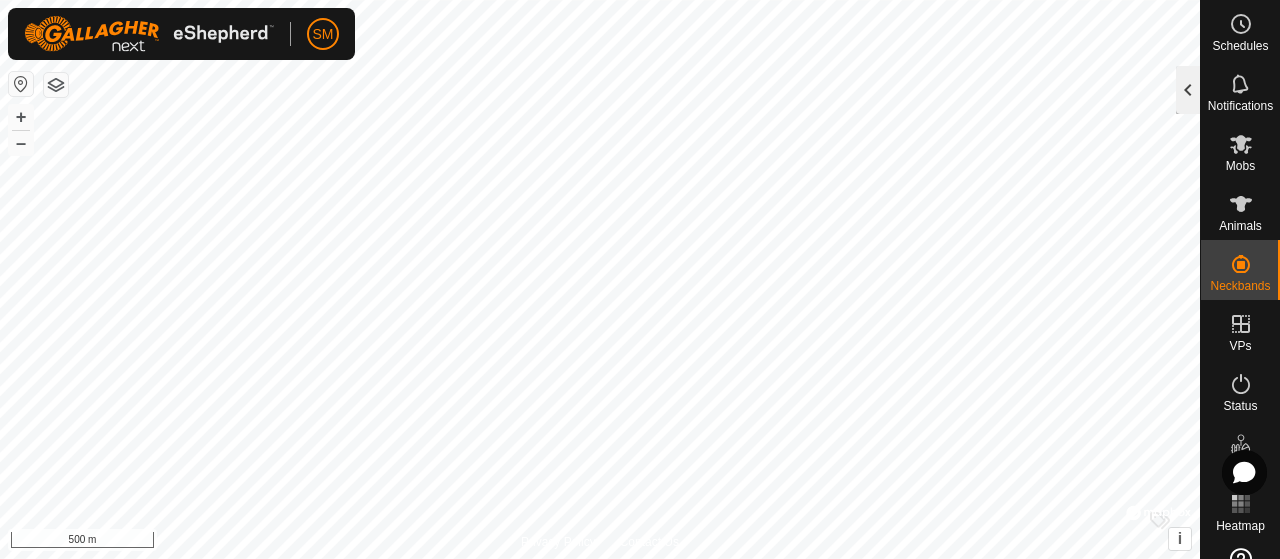 click 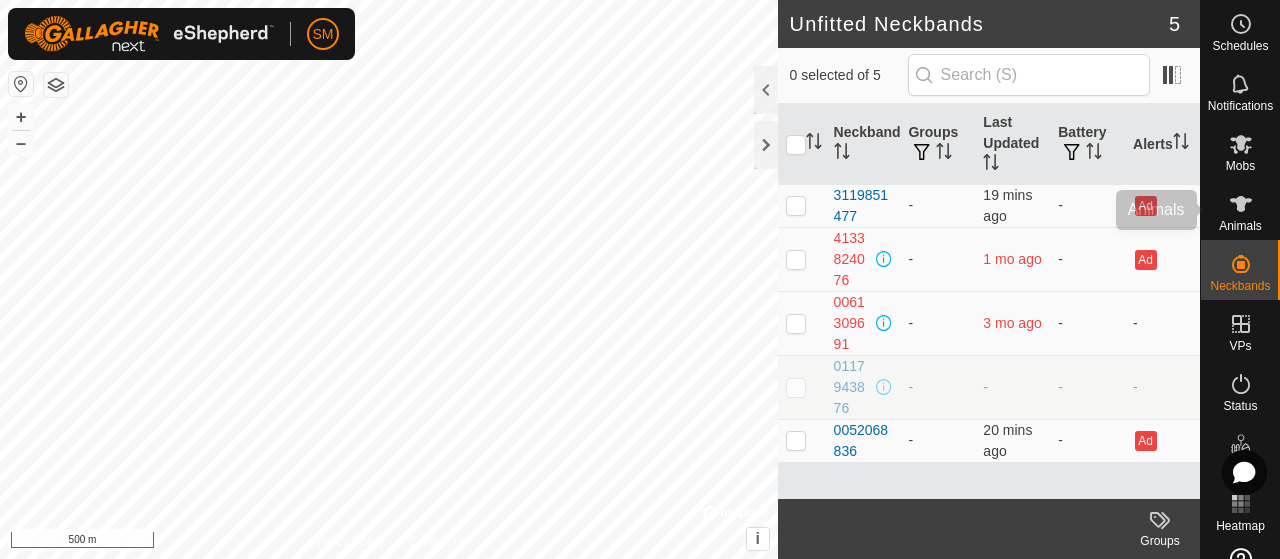 click 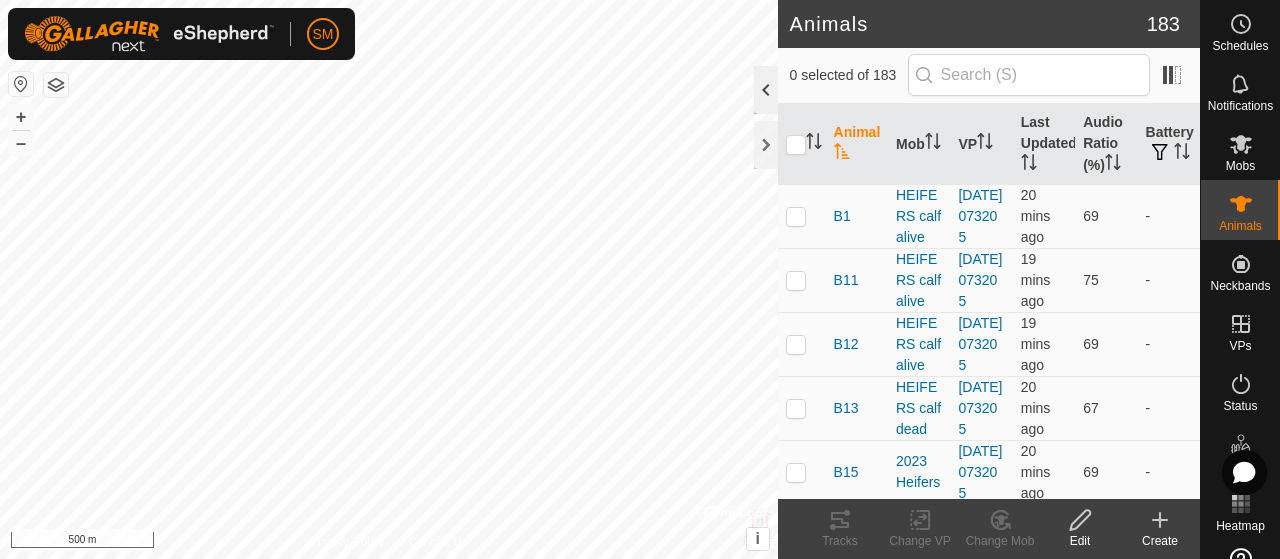 click 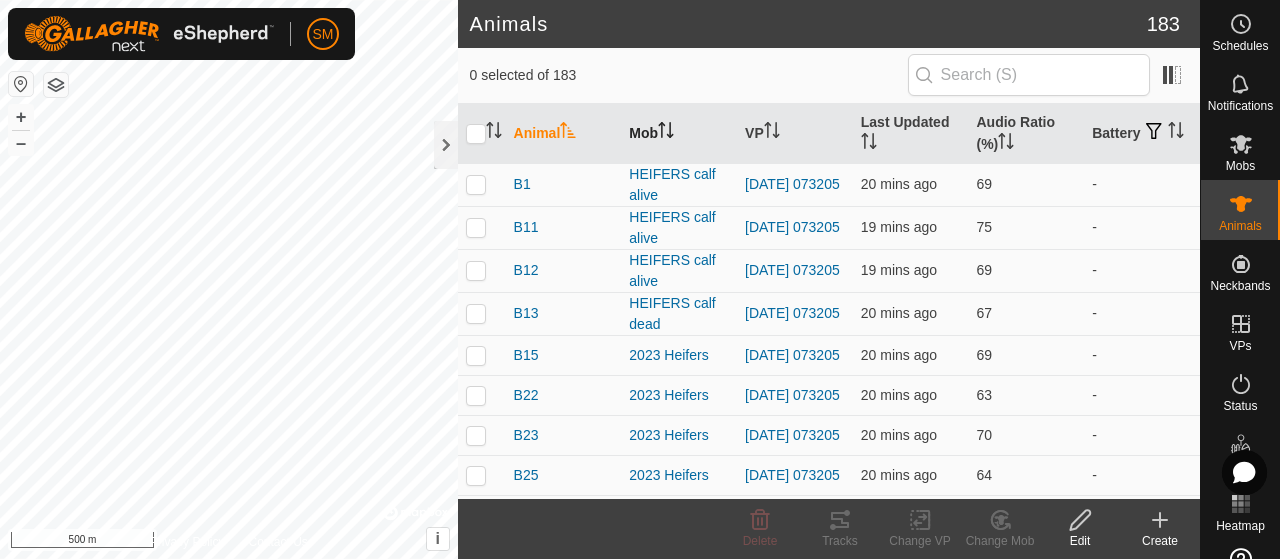 click 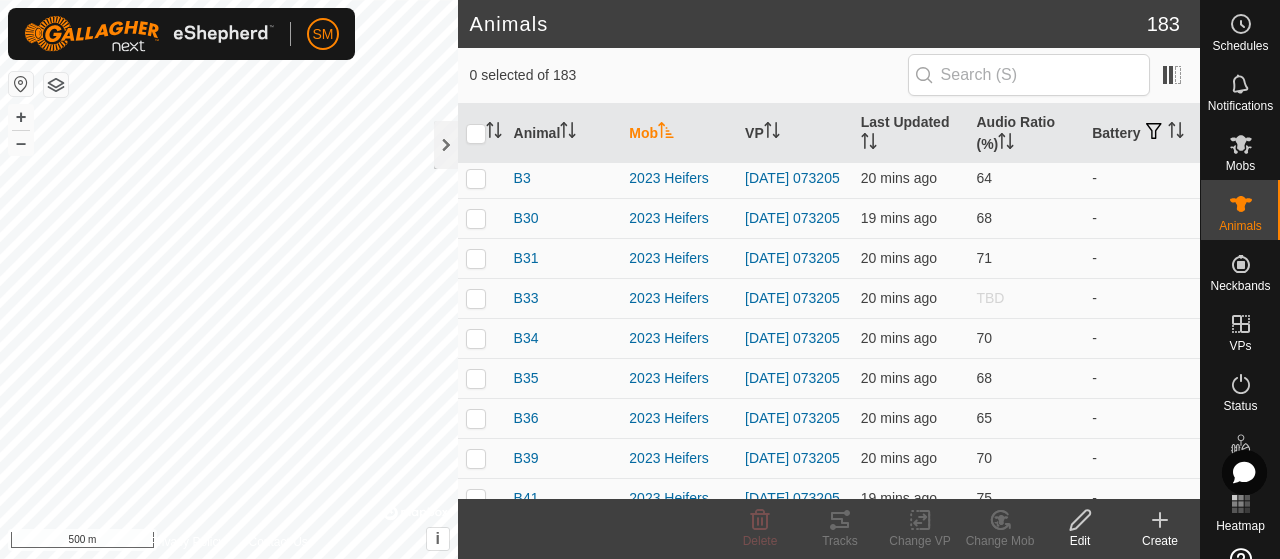 scroll, scrollTop: 301, scrollLeft: 0, axis: vertical 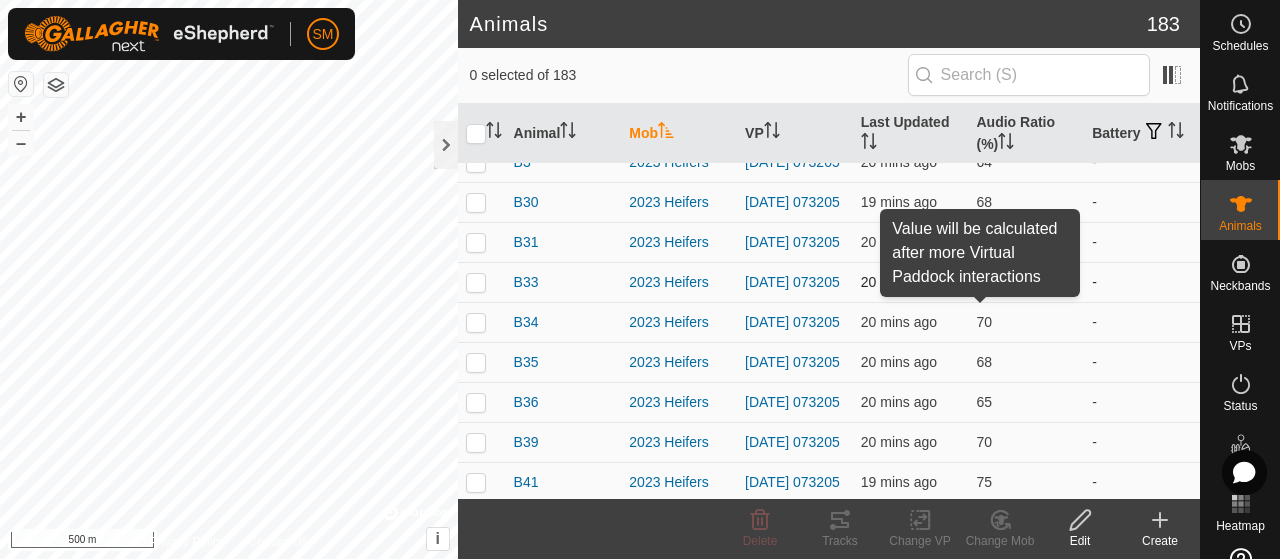 click on "TBD" at bounding box center [990, 282] 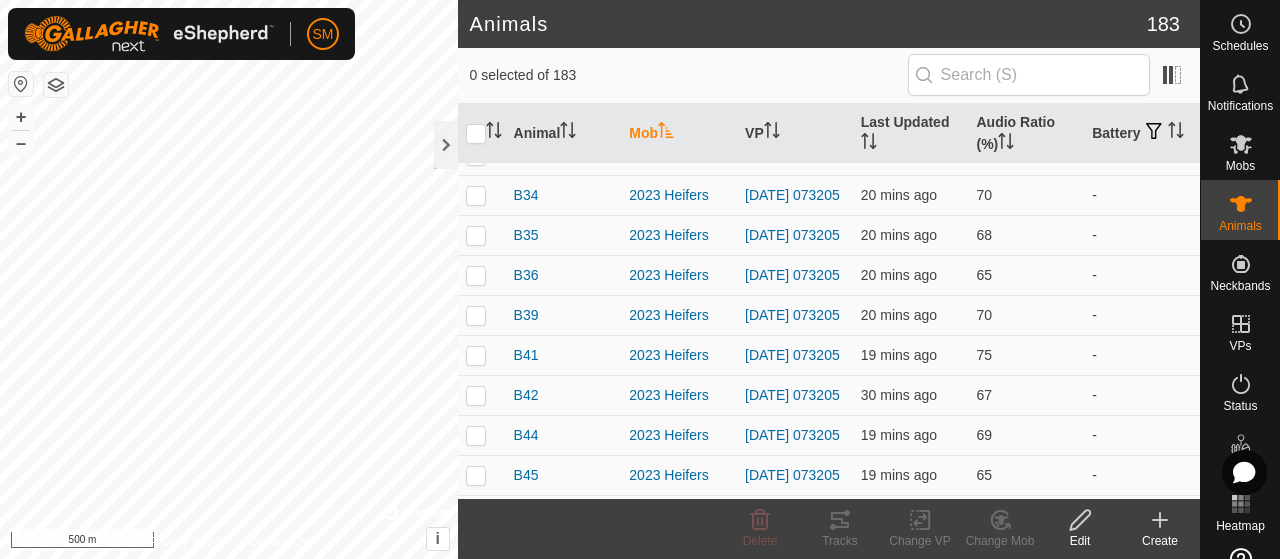 scroll, scrollTop: 438, scrollLeft: 0, axis: vertical 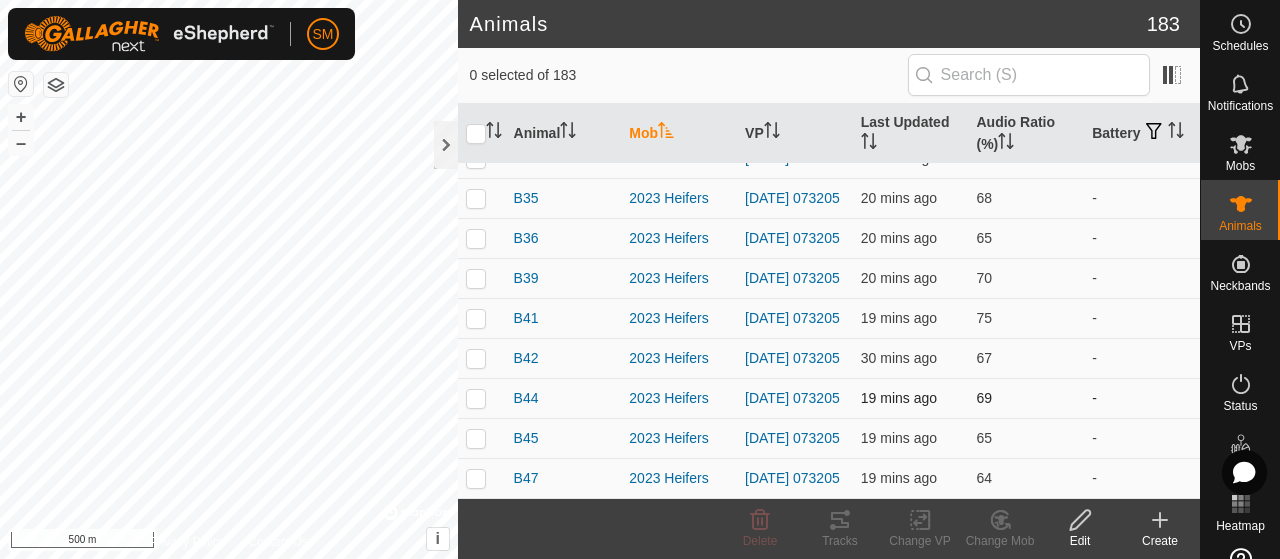 click on "69" at bounding box center (1026, 398) 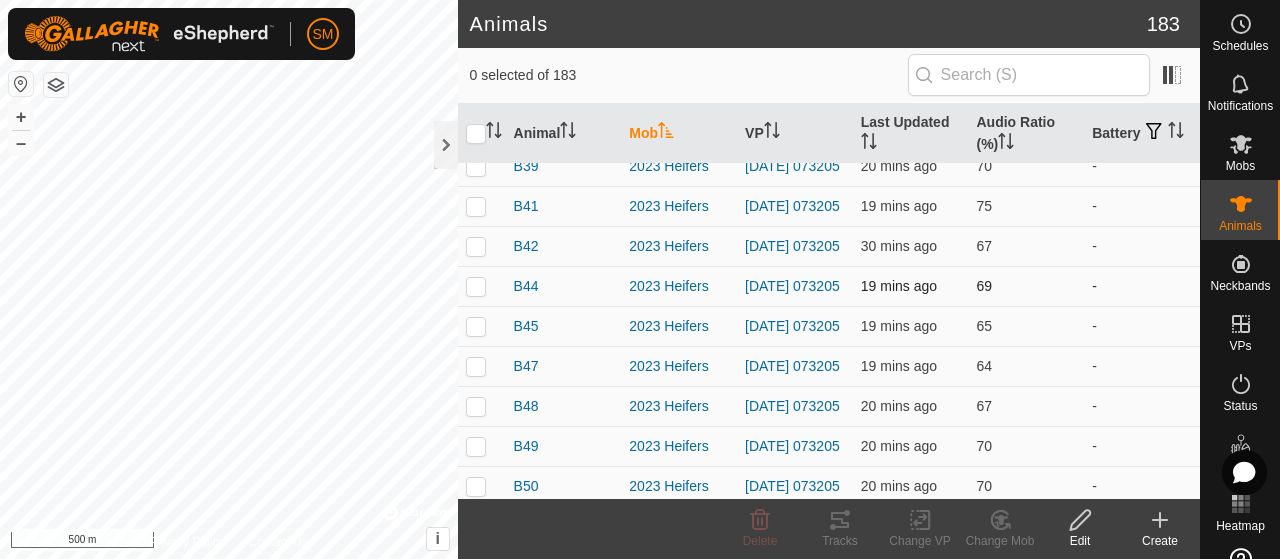 scroll, scrollTop: 596, scrollLeft: 0, axis: vertical 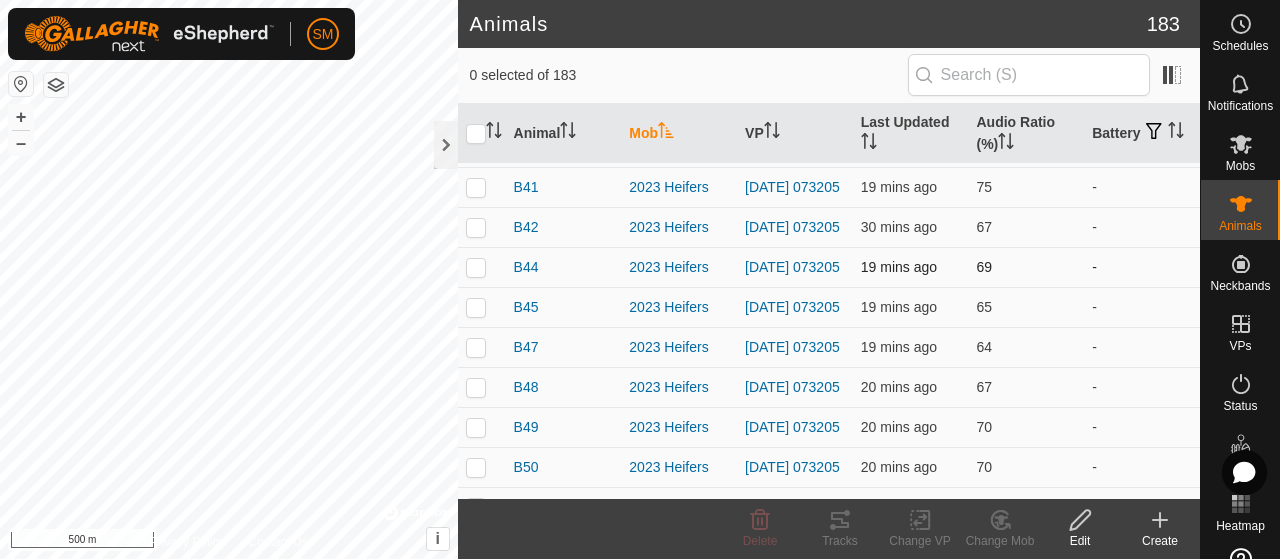 click on "69" at bounding box center [1026, 267] 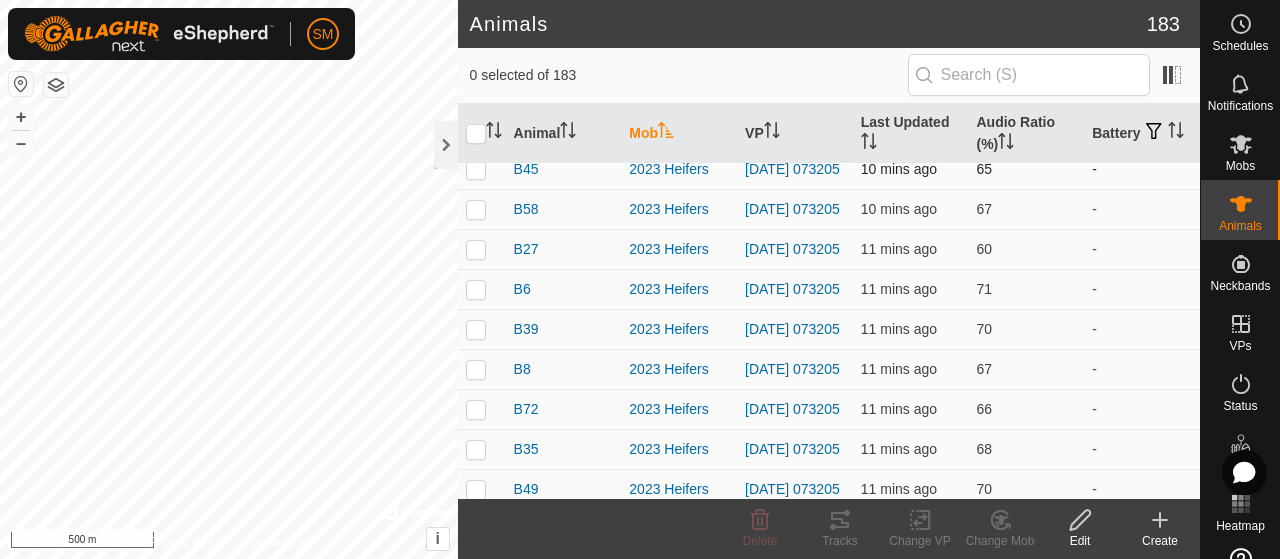 scroll, scrollTop: 1175, scrollLeft: 0, axis: vertical 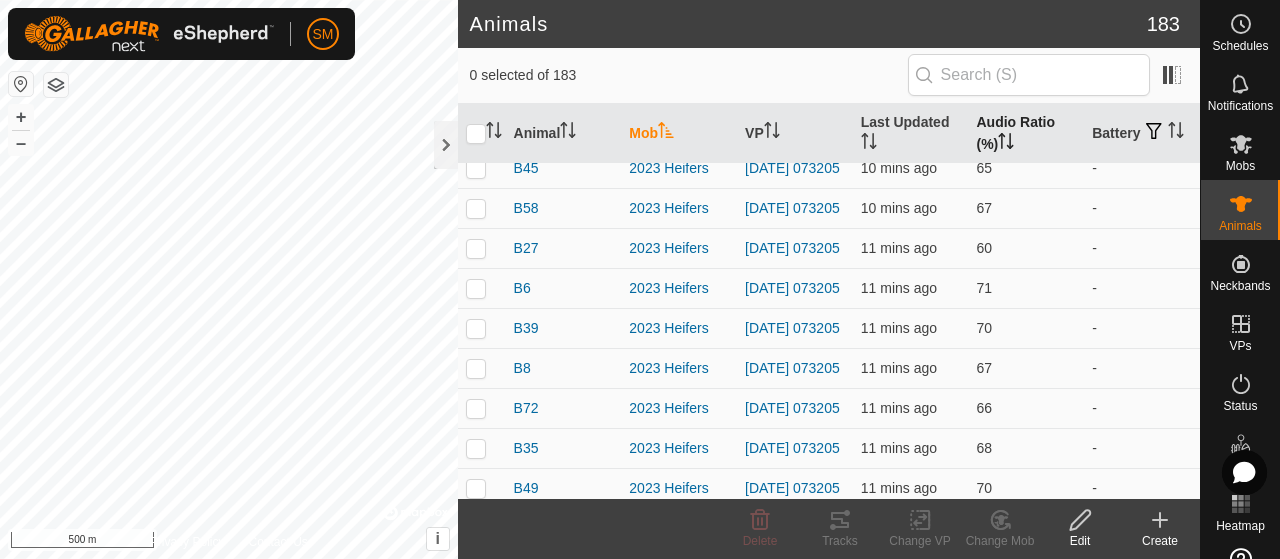 click 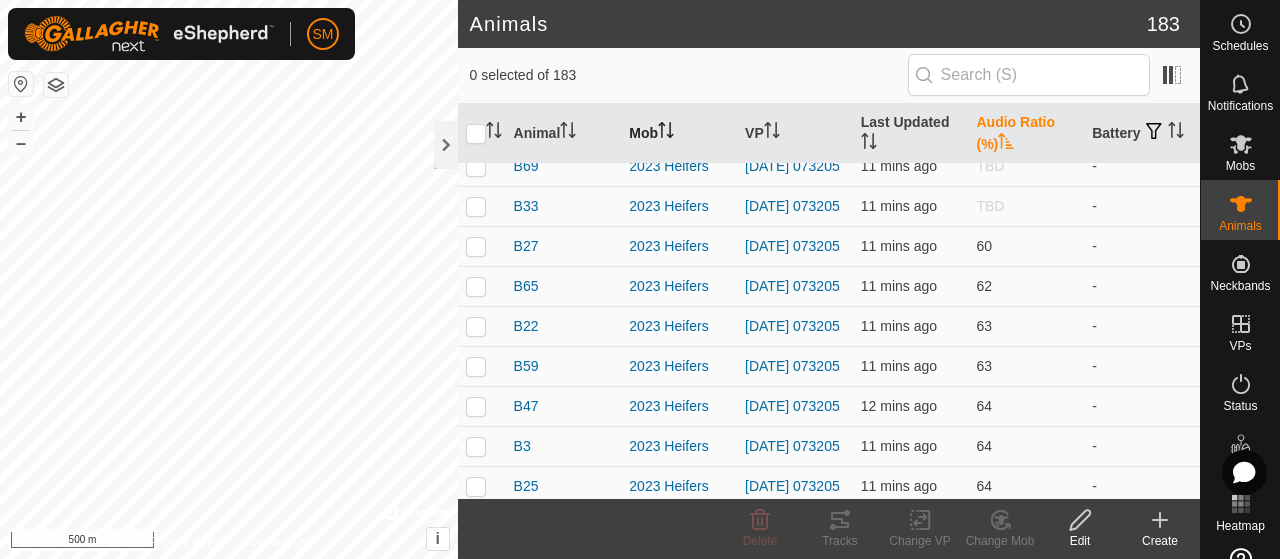 scroll, scrollTop: 0, scrollLeft: 0, axis: both 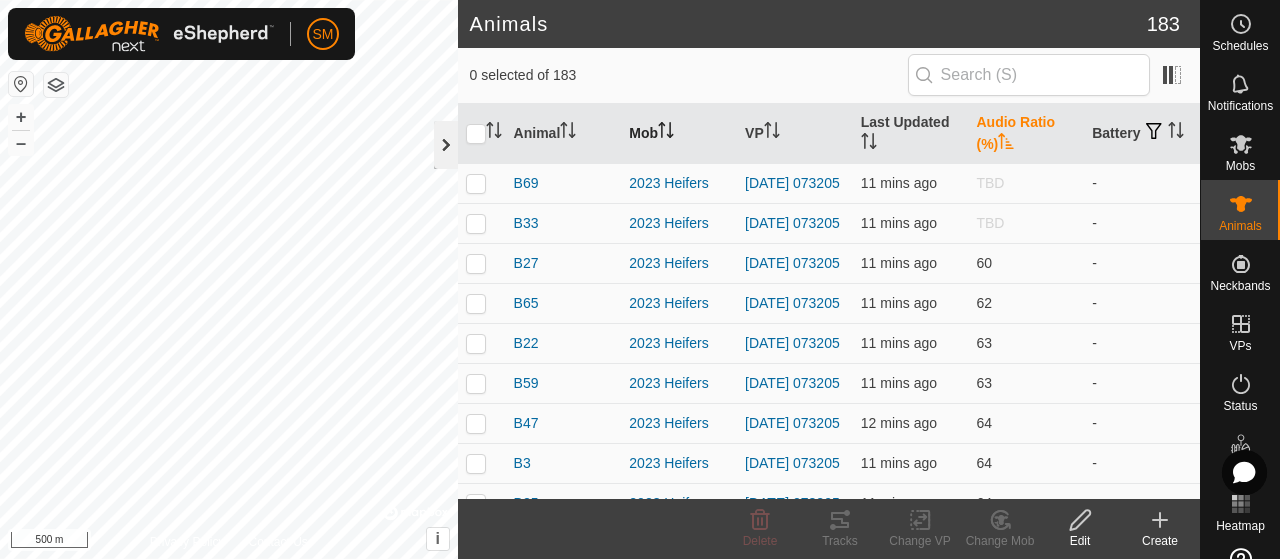 click 